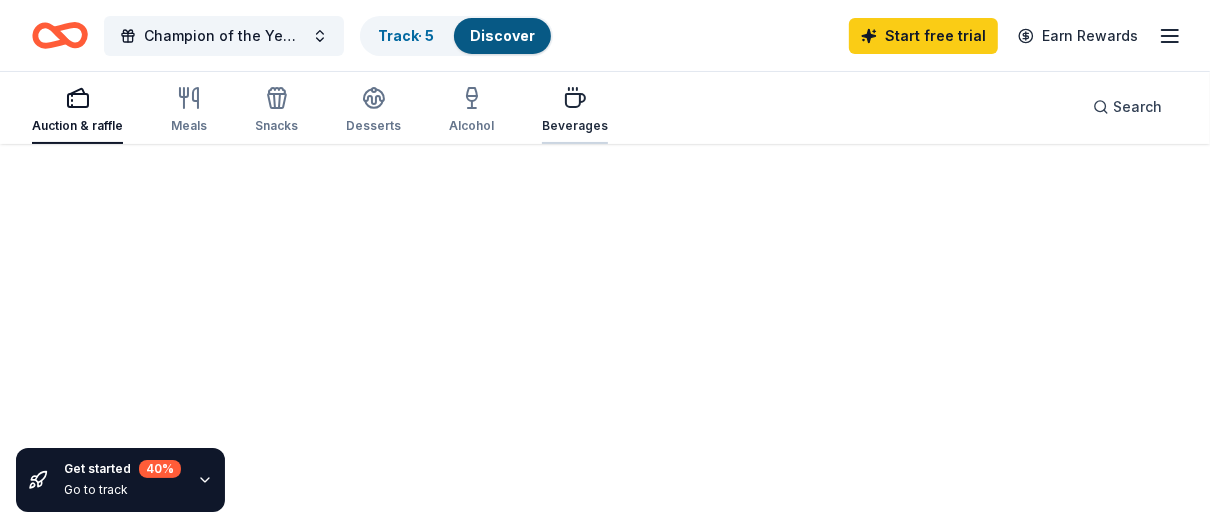 scroll, scrollTop: 720, scrollLeft: 0, axis: vertical 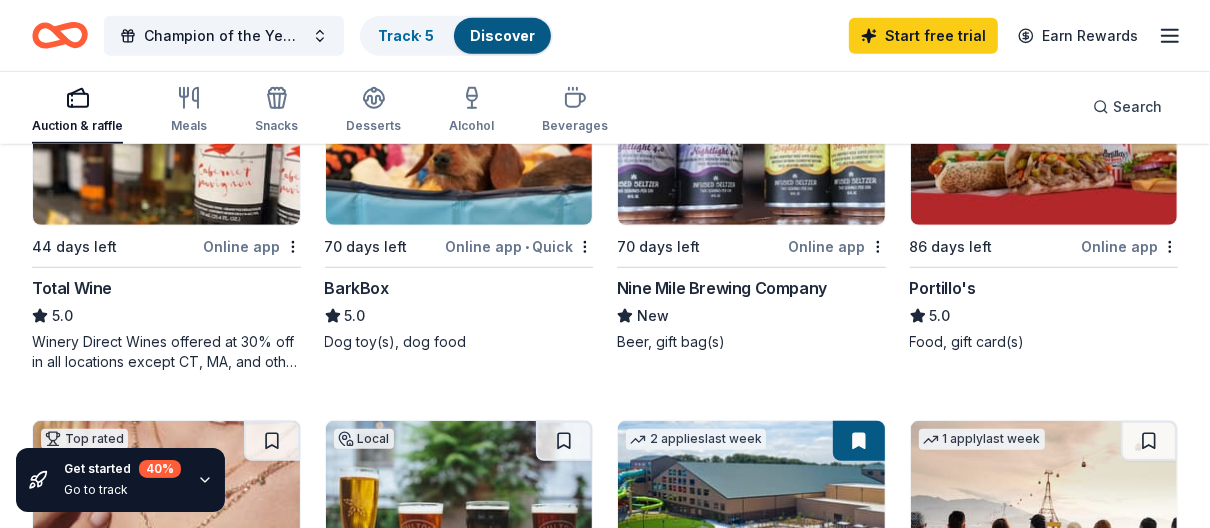 click 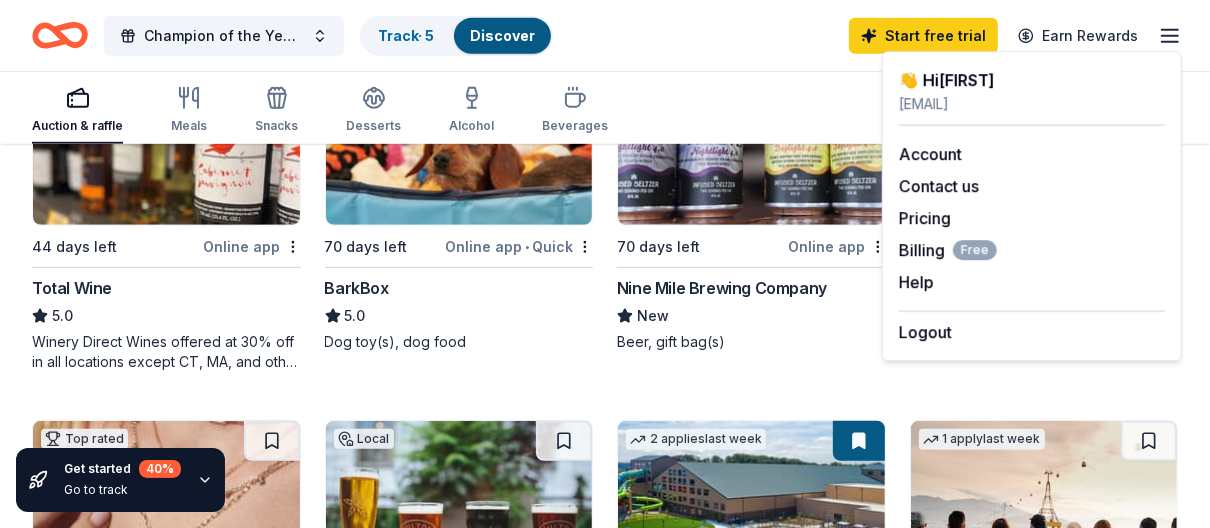 click on "Auction & raffle Meals Snacks Desserts Alcohol Beverages Search" at bounding box center [605, 107] 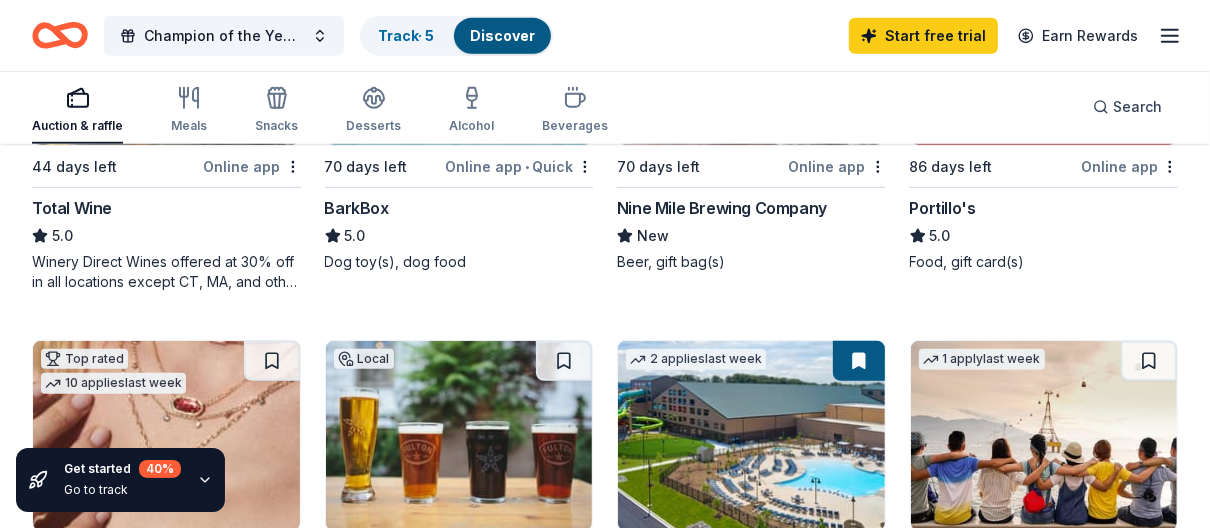 scroll, scrollTop: 640, scrollLeft: 0, axis: vertical 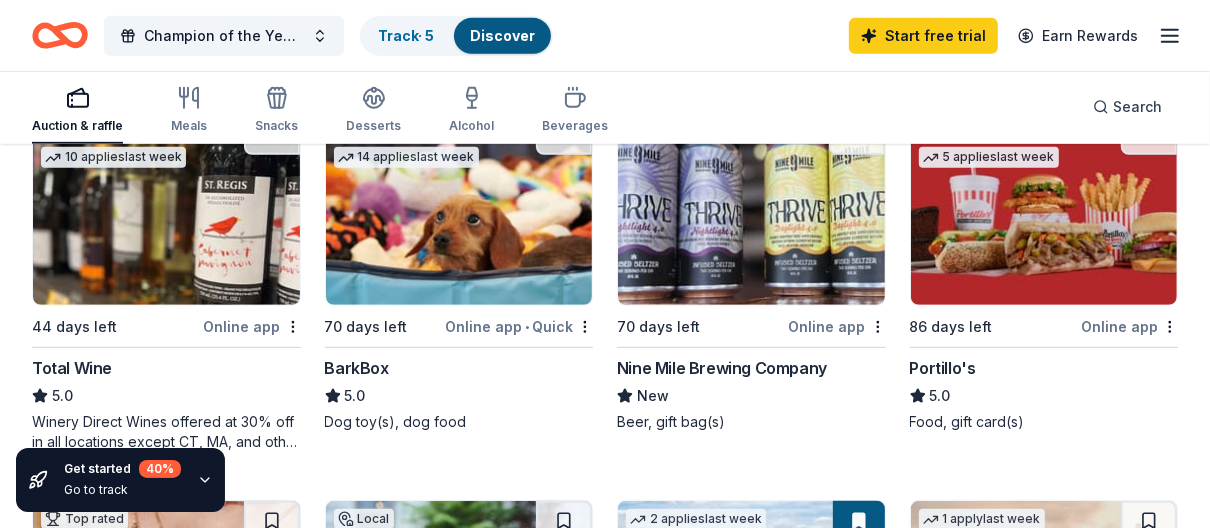 click on "Online app" at bounding box center (1129, 326) 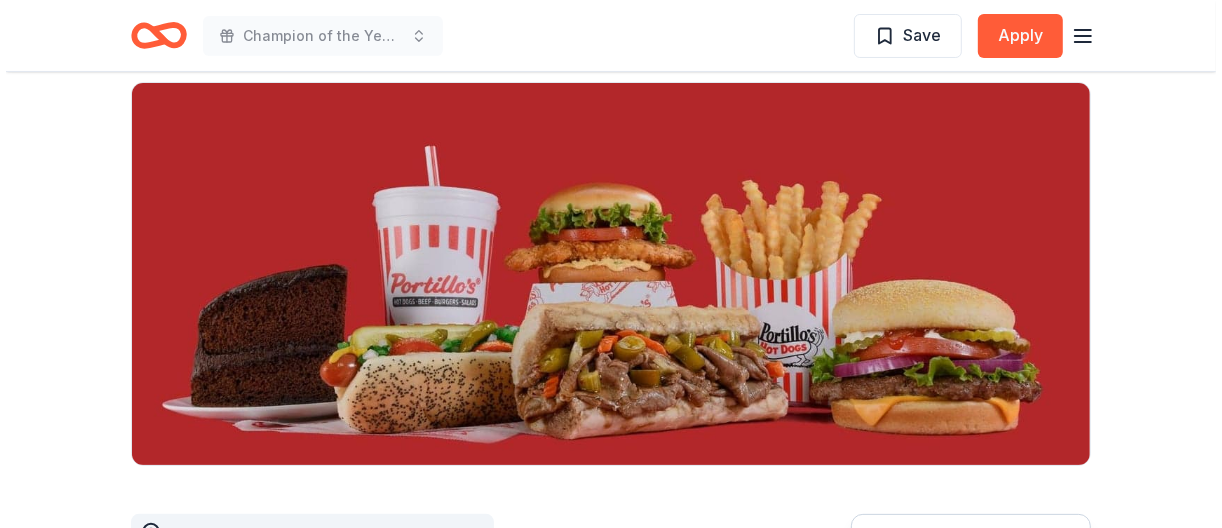 scroll, scrollTop: 160, scrollLeft: 0, axis: vertical 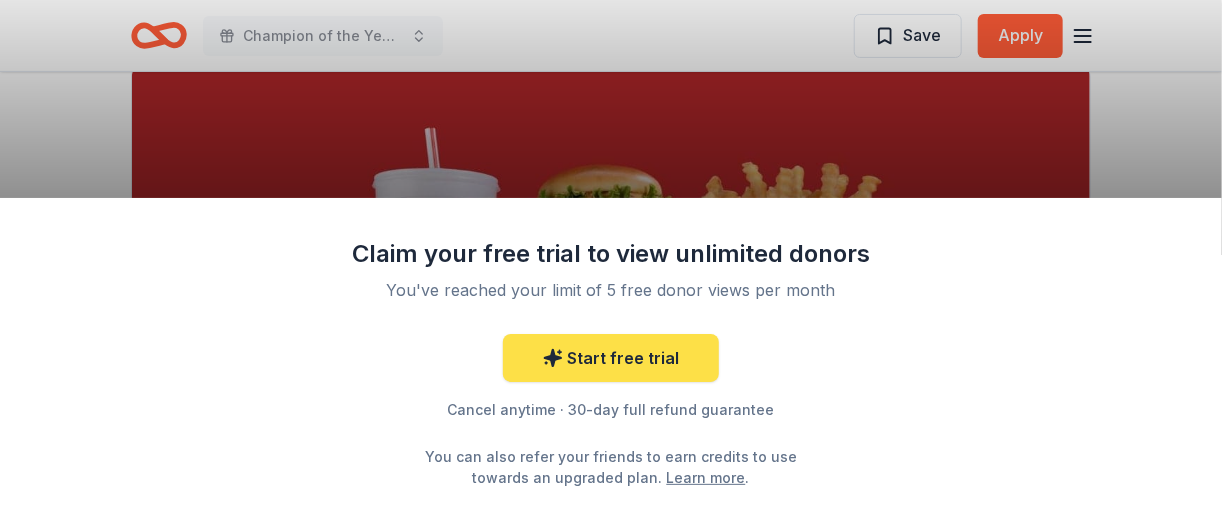 click on "Start free  trial" at bounding box center [611, 358] 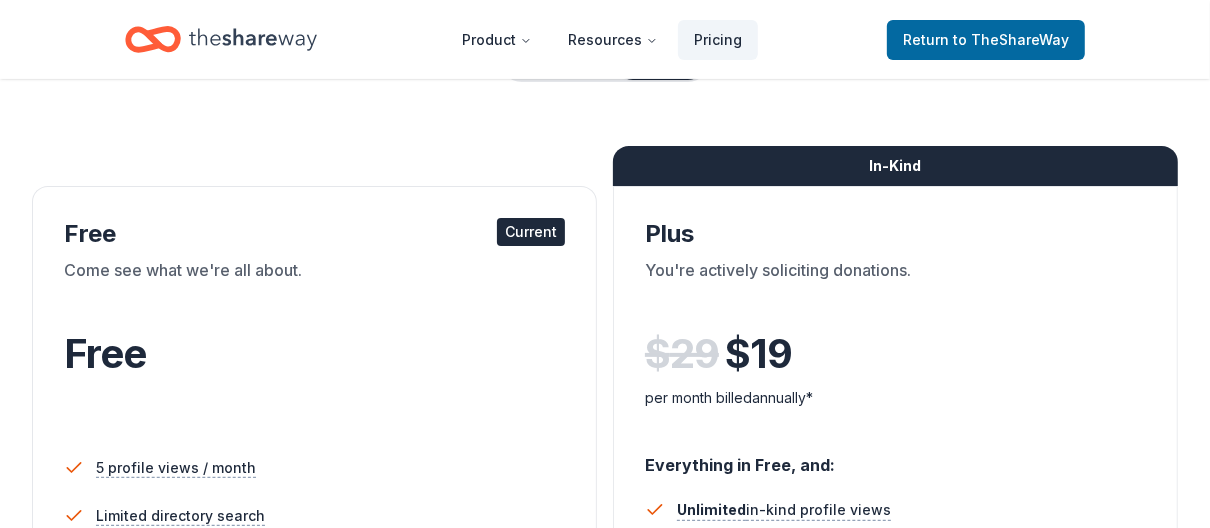 scroll, scrollTop: 240, scrollLeft: 0, axis: vertical 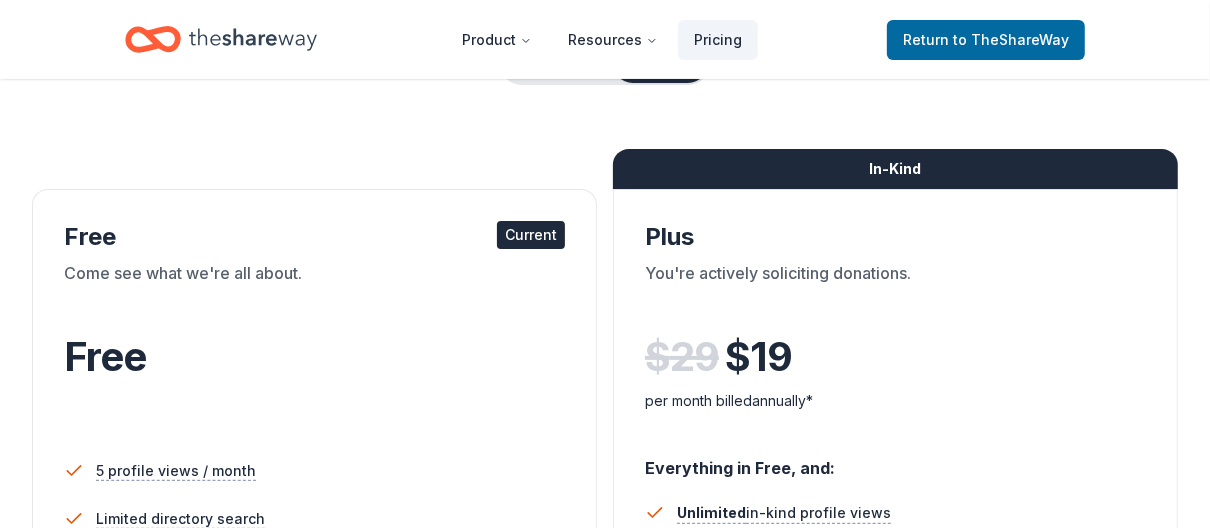 click on "Current" at bounding box center [531, 235] 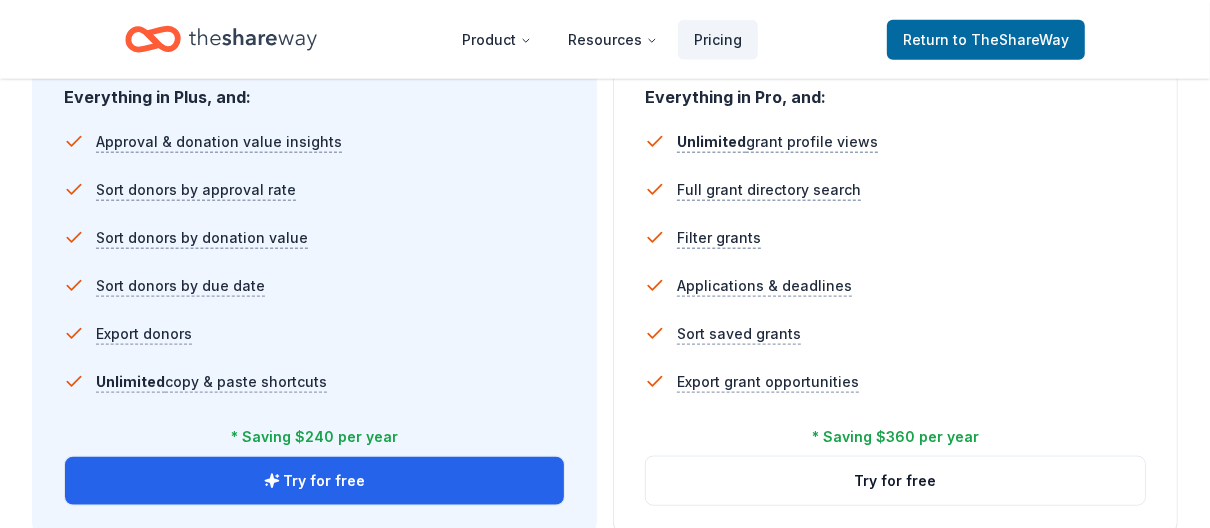 scroll, scrollTop: 1440, scrollLeft: 0, axis: vertical 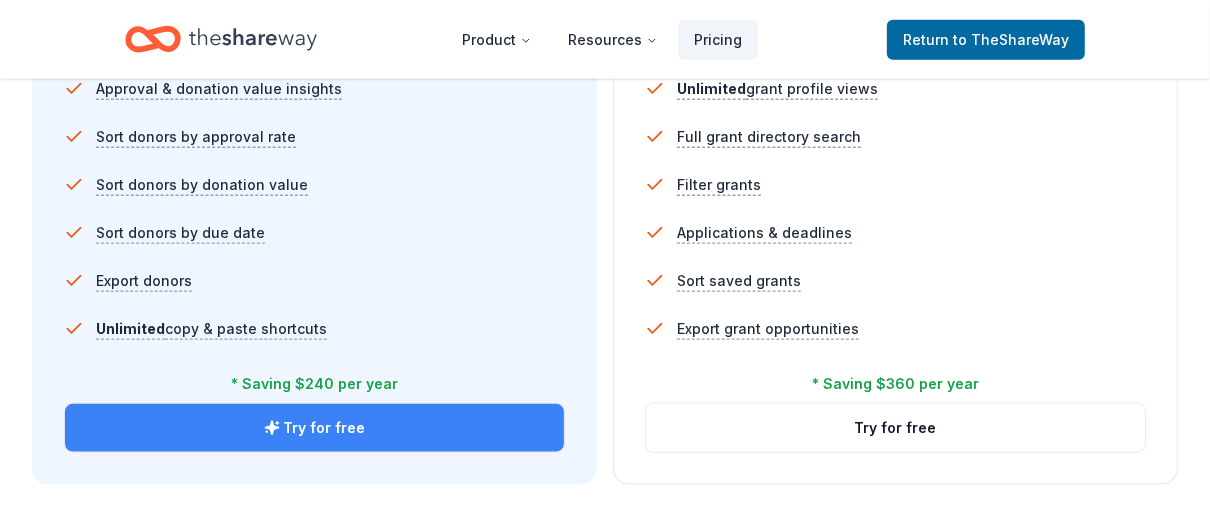 click on "Try for free" at bounding box center [314, 428] 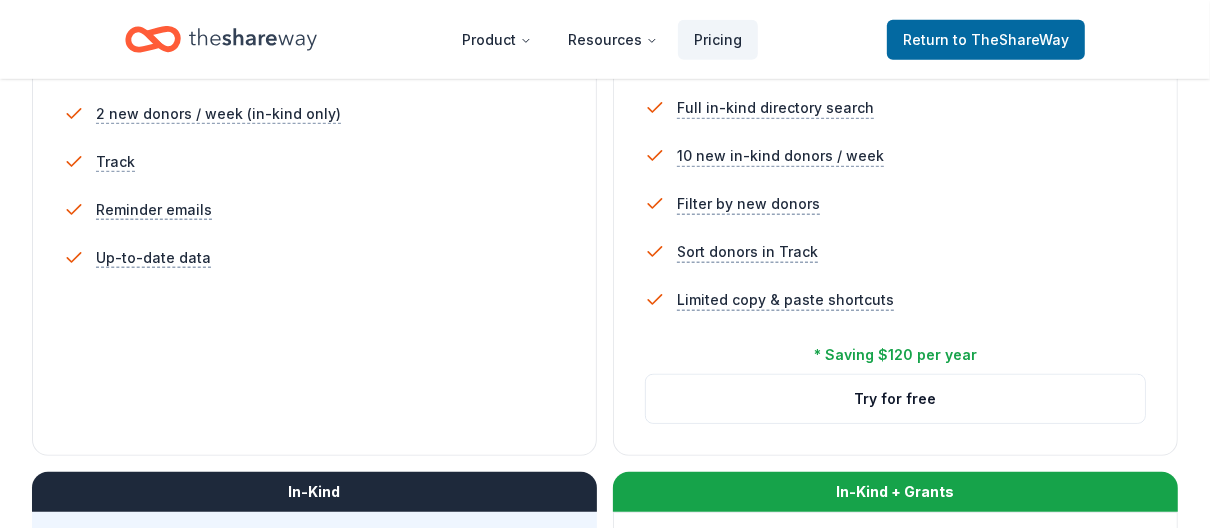scroll, scrollTop: 720, scrollLeft: 0, axis: vertical 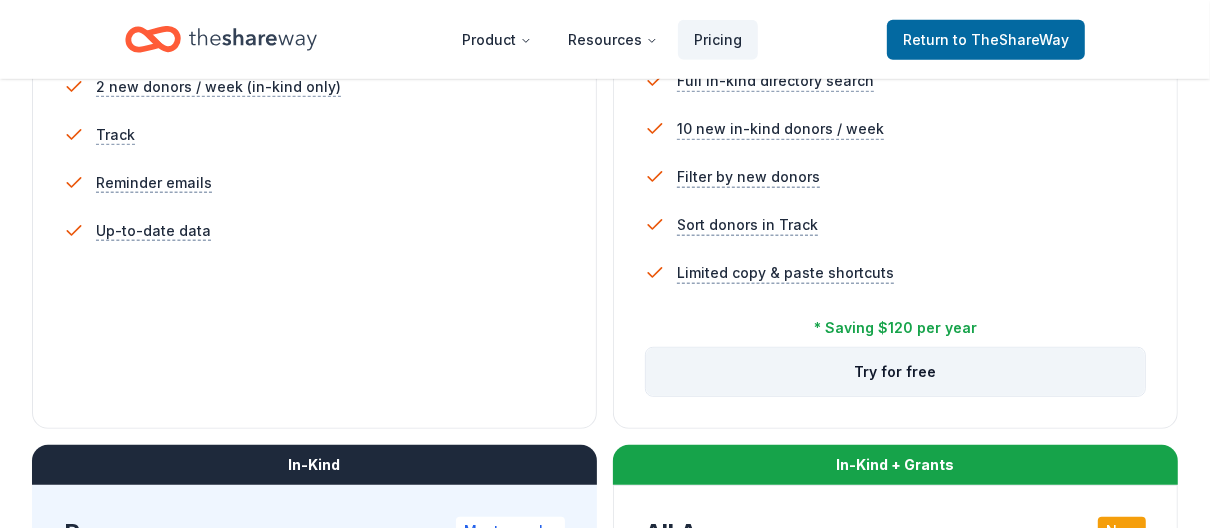 click on "Try for free" at bounding box center (895, 372) 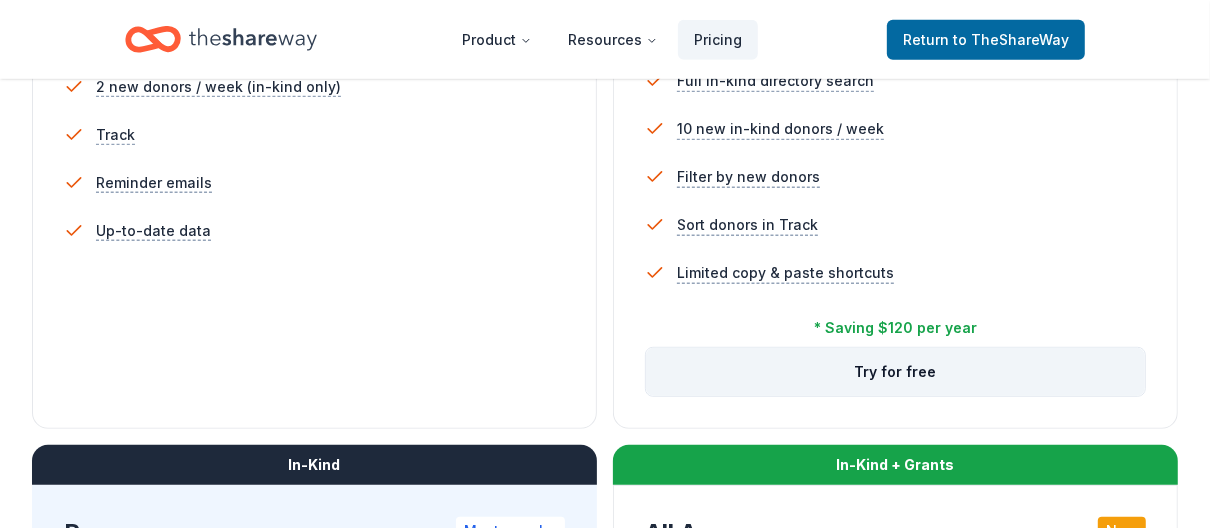 scroll, scrollTop: 1010, scrollLeft: 0, axis: vertical 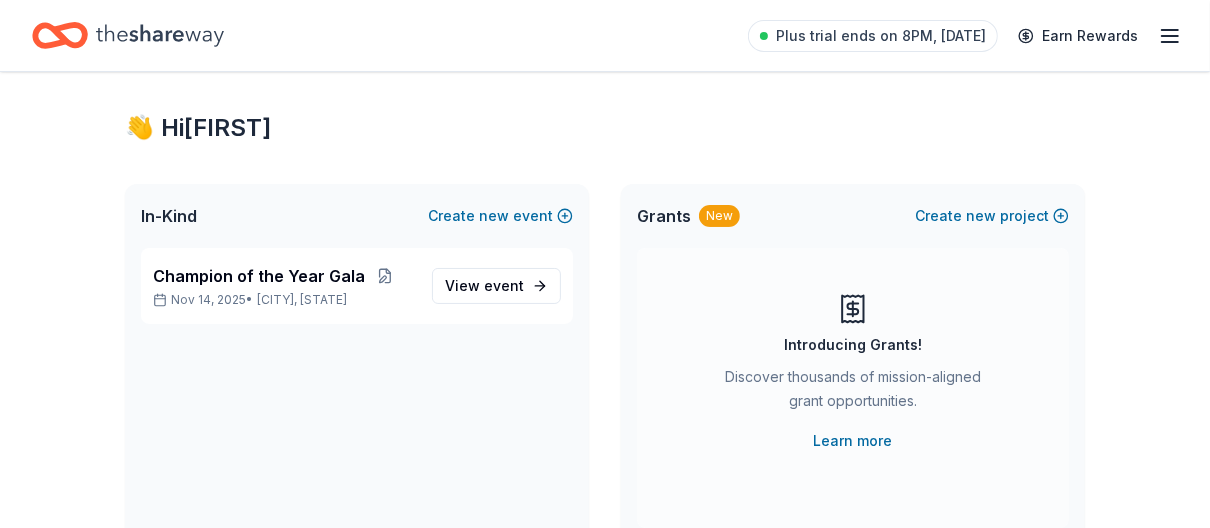 click 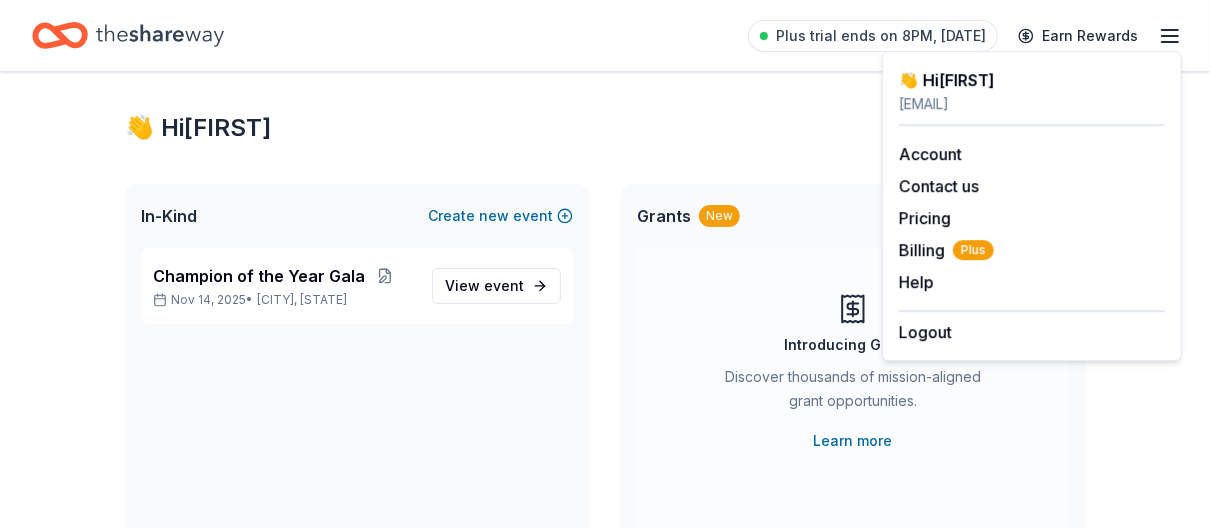 click on "Grants New Create  new  project" at bounding box center (853, 216) 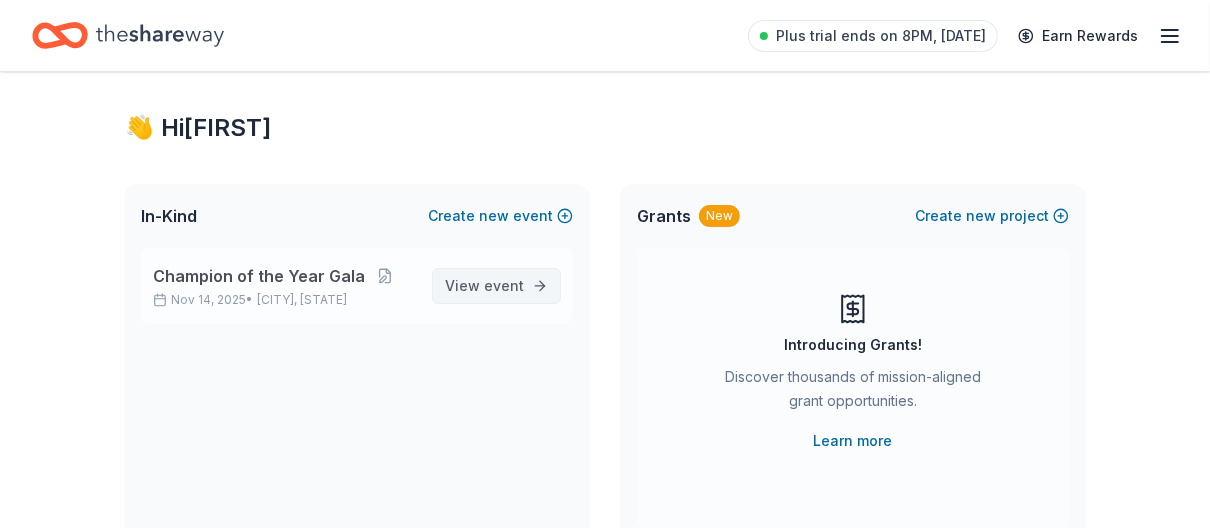click on "event" at bounding box center [504, 285] 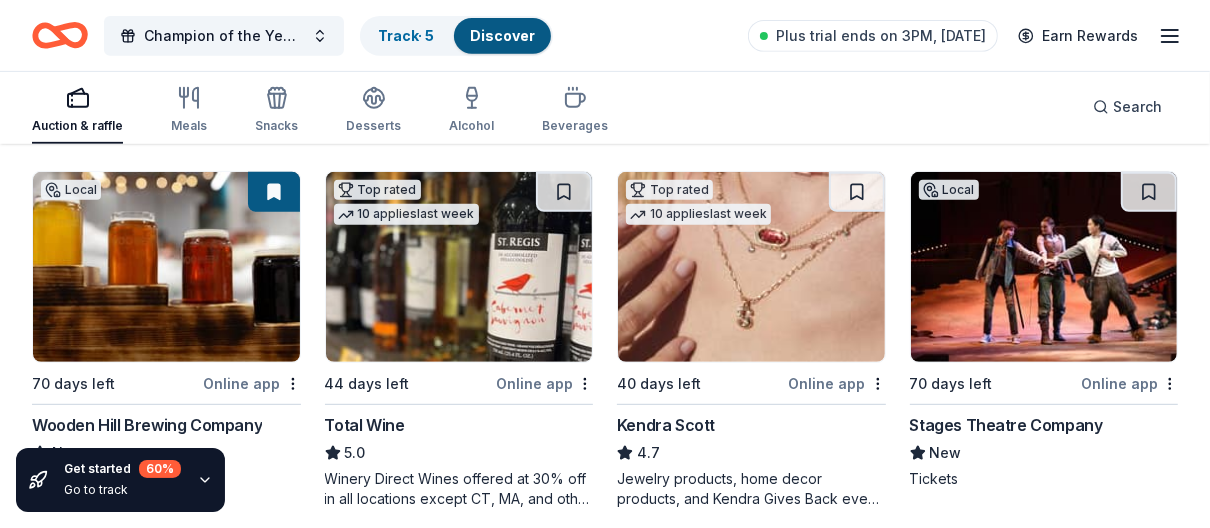 scroll, scrollTop: 560, scrollLeft: 0, axis: vertical 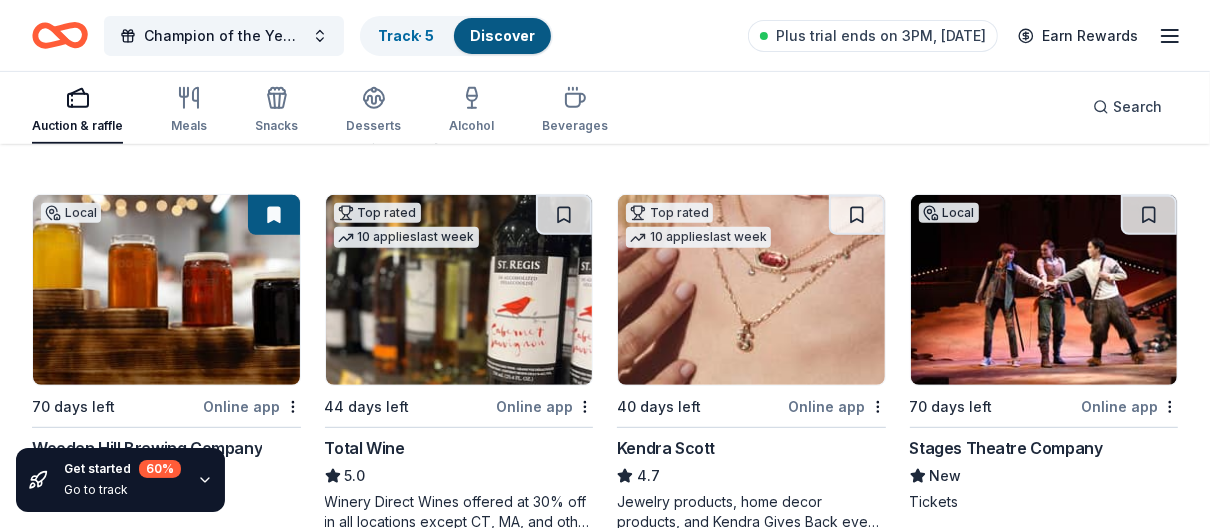 click on "Online app" at bounding box center [1129, 406] 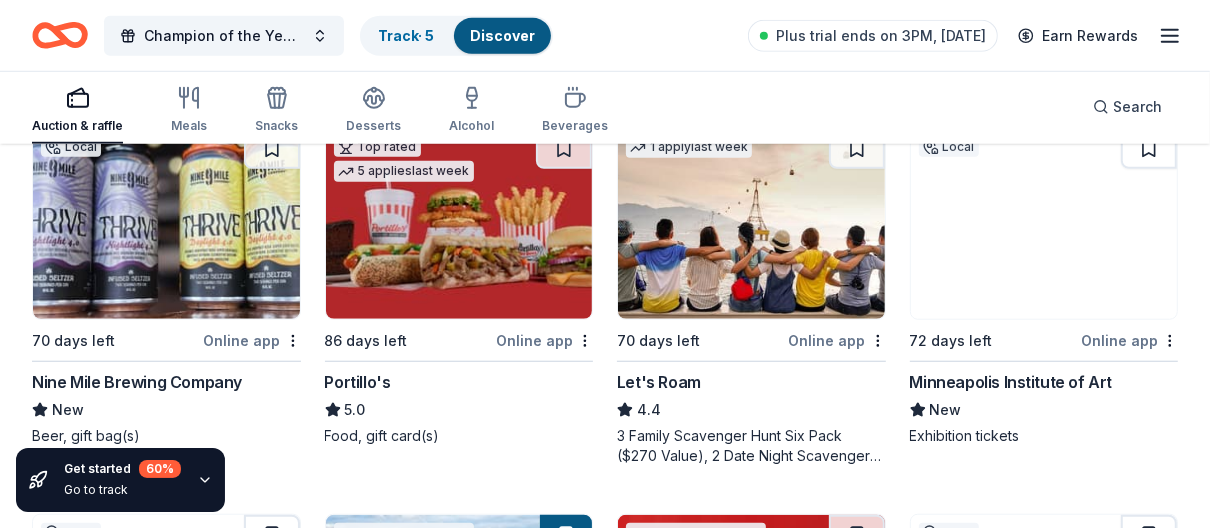 scroll, scrollTop: 1040, scrollLeft: 0, axis: vertical 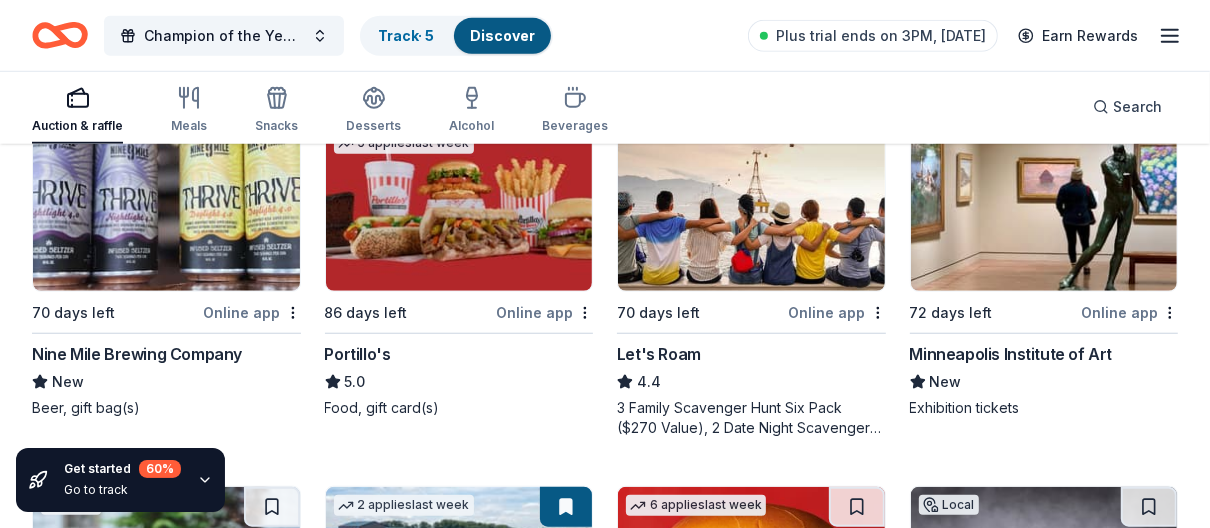 click on "Online app" at bounding box center [544, 312] 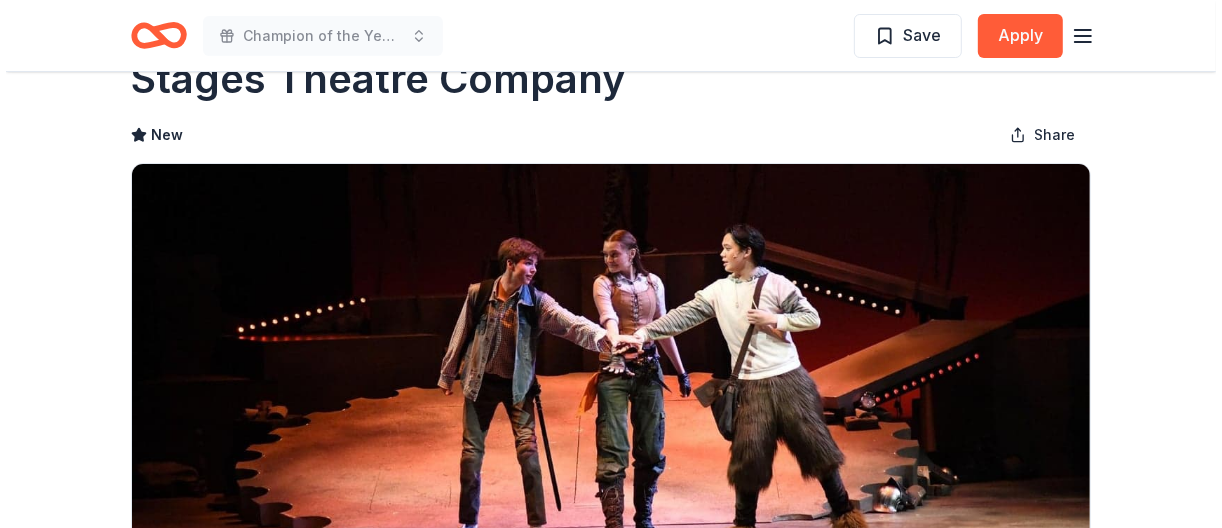 scroll, scrollTop: 320, scrollLeft: 0, axis: vertical 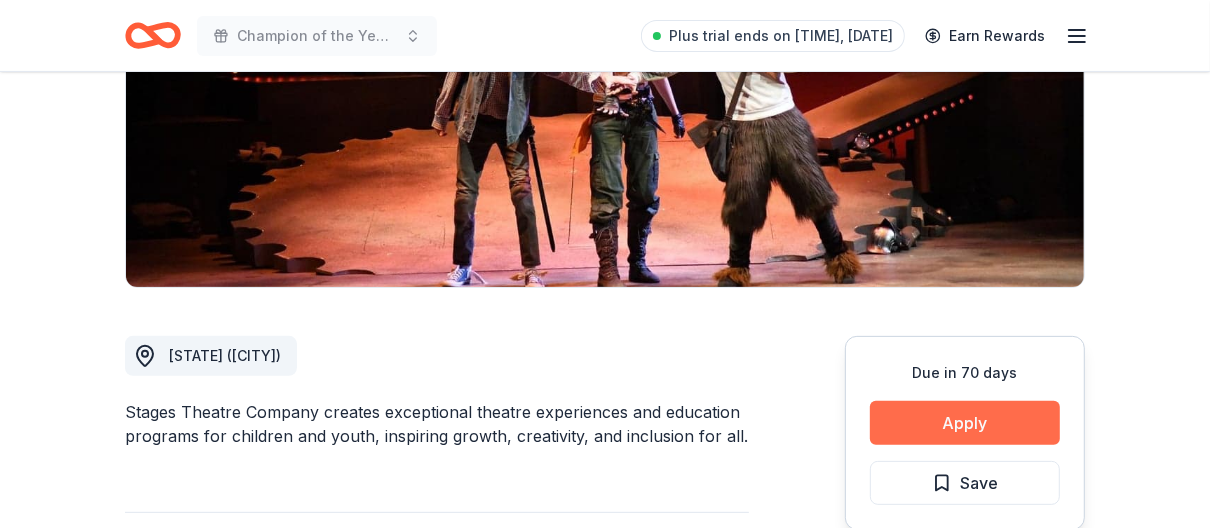 click on "Apply" at bounding box center [965, 423] 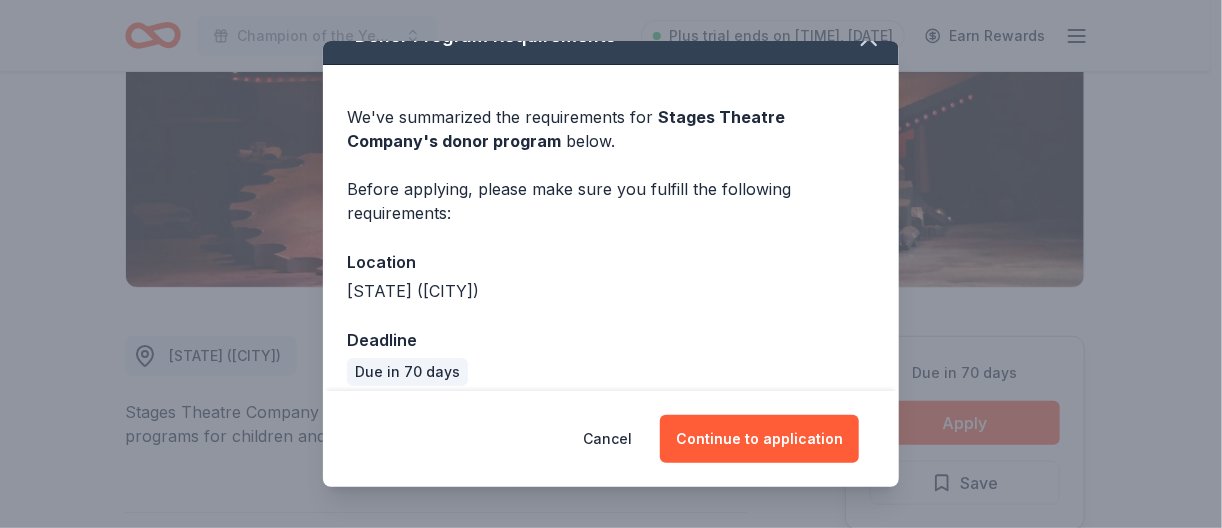scroll, scrollTop: 50, scrollLeft: 0, axis: vertical 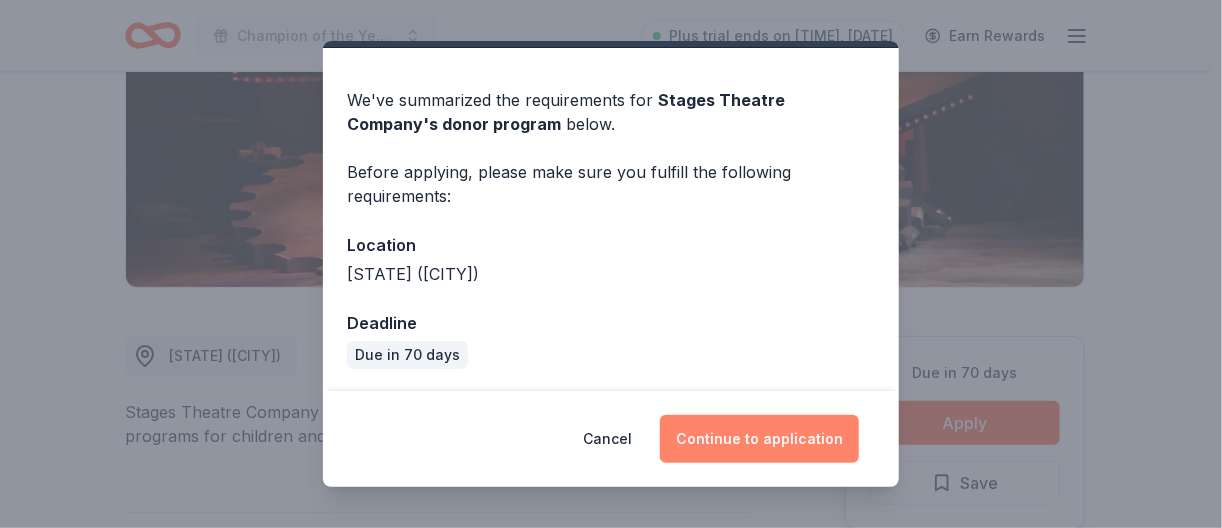 click on "Continue to application" at bounding box center [759, 439] 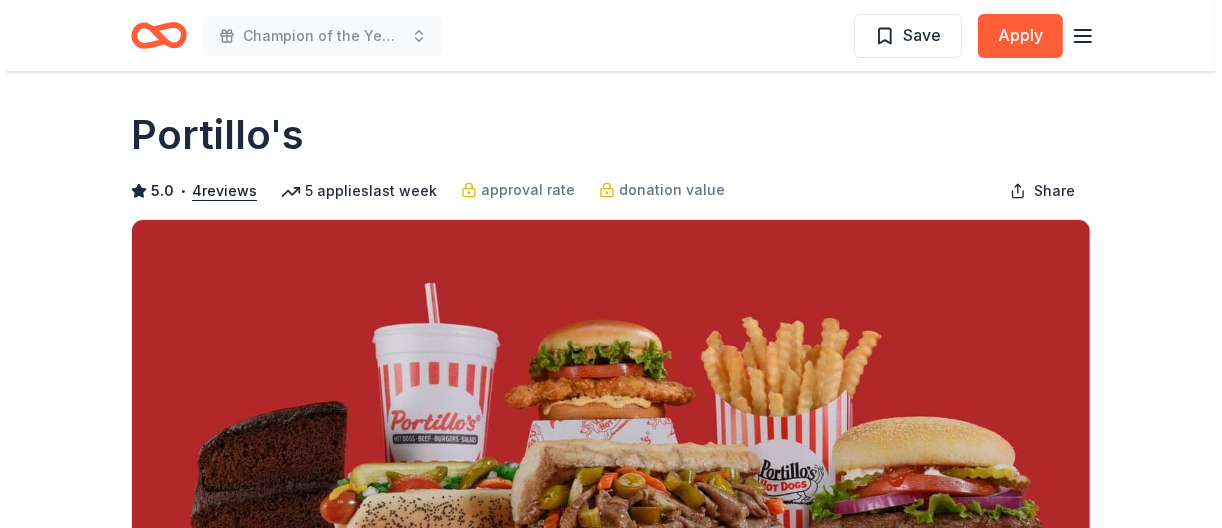 scroll, scrollTop: 0, scrollLeft: 0, axis: both 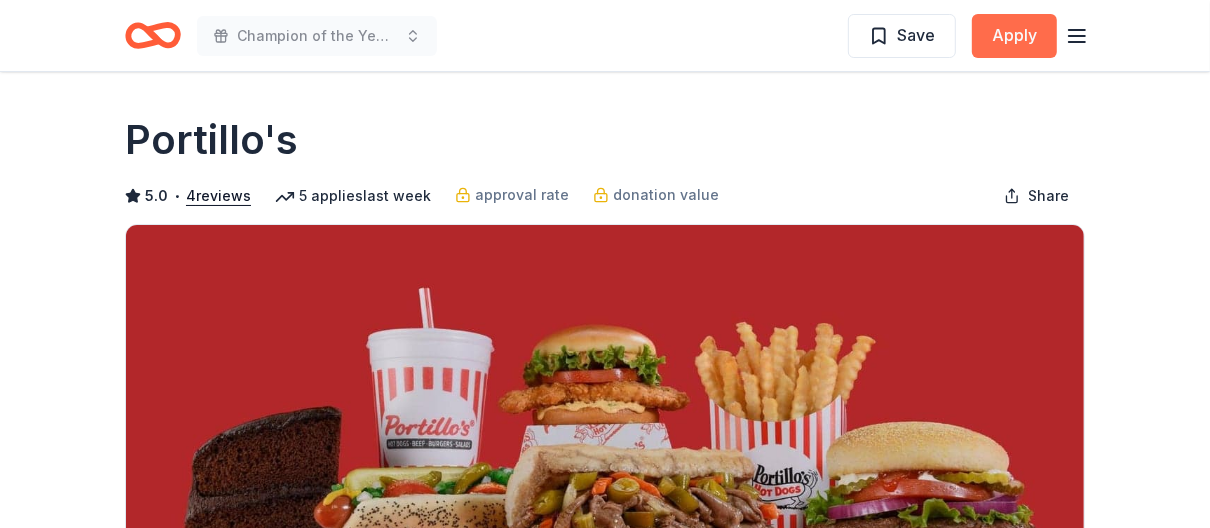 click on "Apply" at bounding box center [1014, 36] 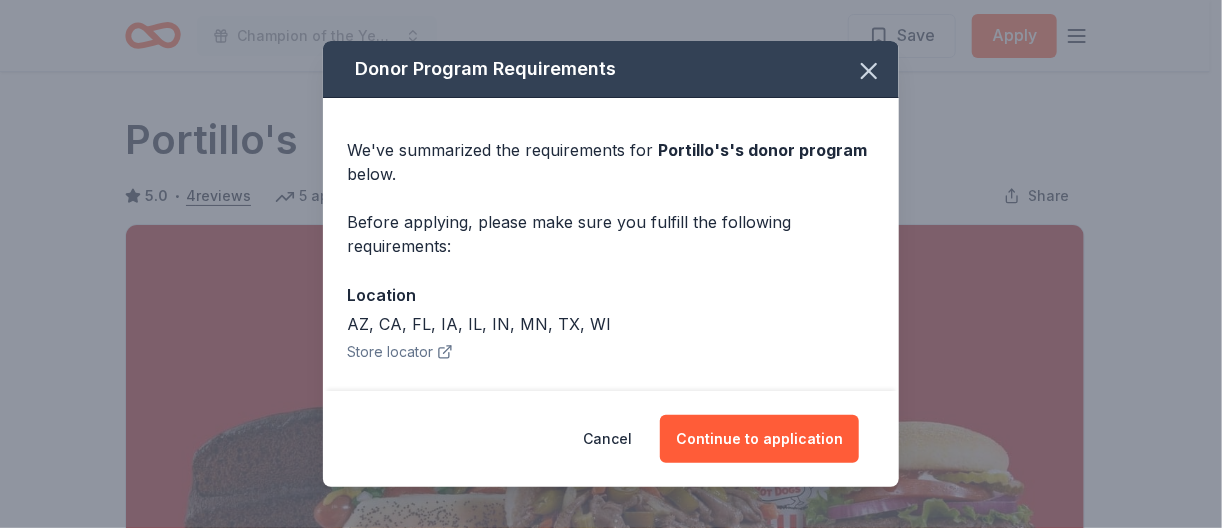 scroll, scrollTop: 157, scrollLeft: 0, axis: vertical 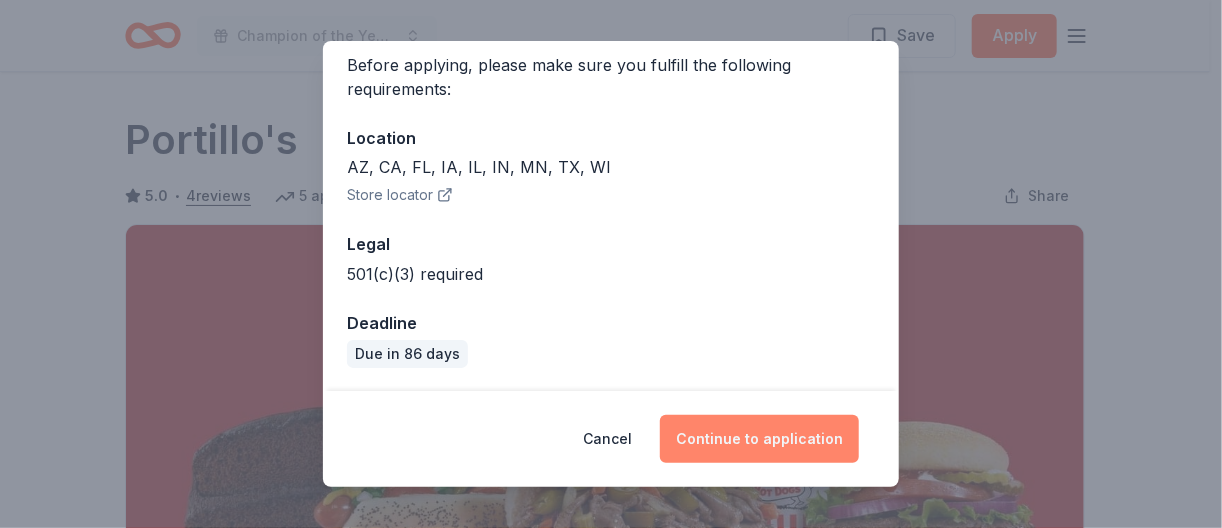 click on "Continue to application" at bounding box center (759, 439) 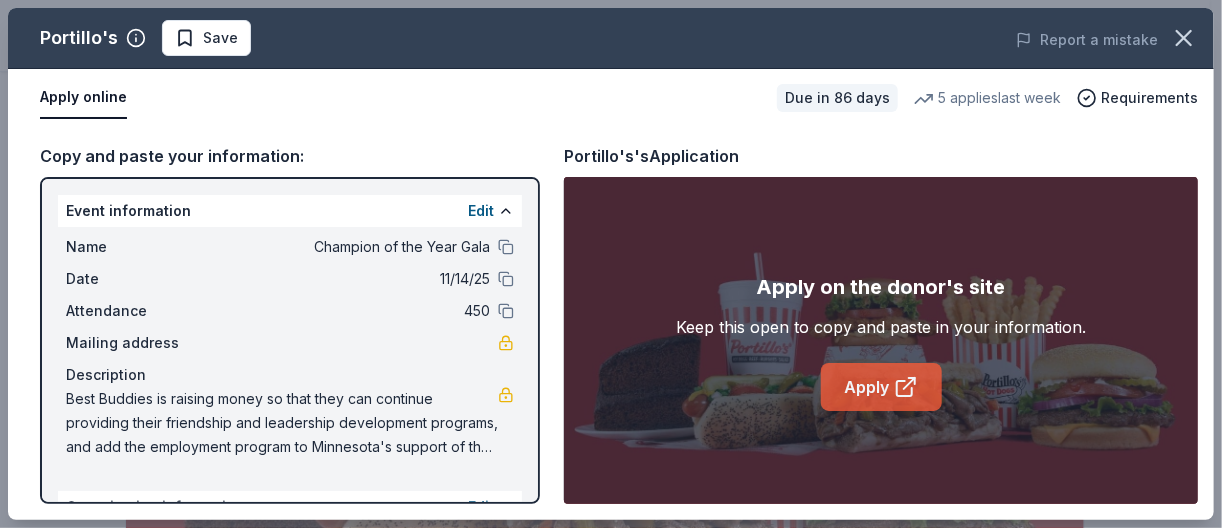 click on "Apply" at bounding box center [881, 387] 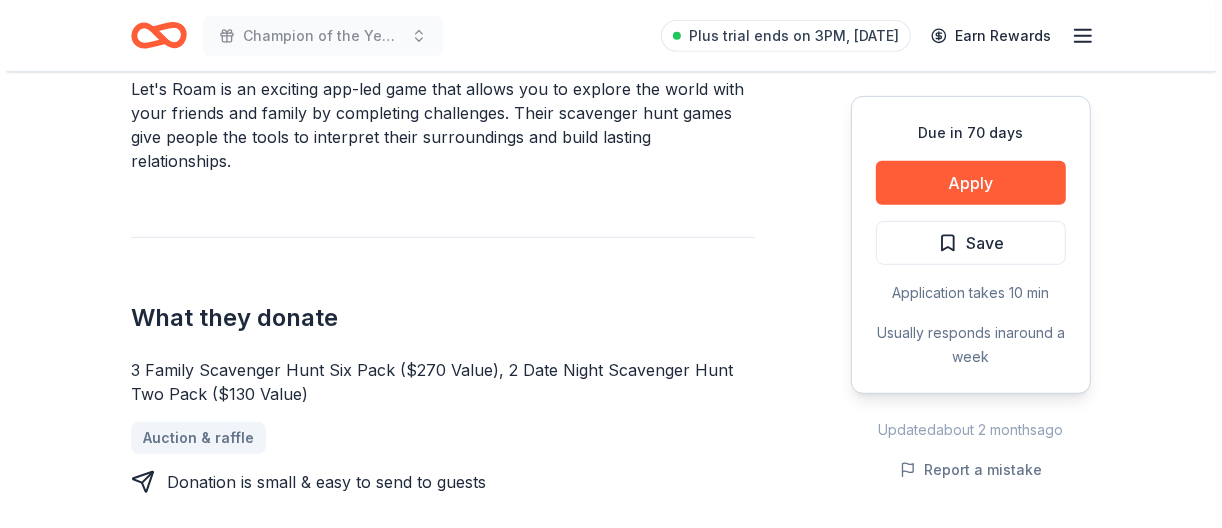 scroll, scrollTop: 640, scrollLeft: 0, axis: vertical 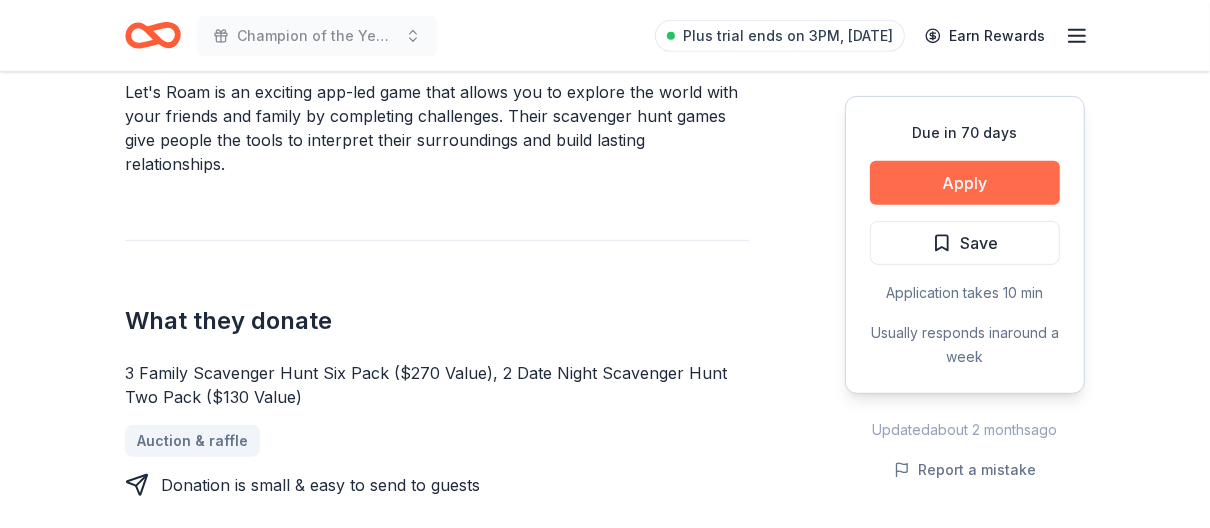 click on "Apply" at bounding box center [965, 183] 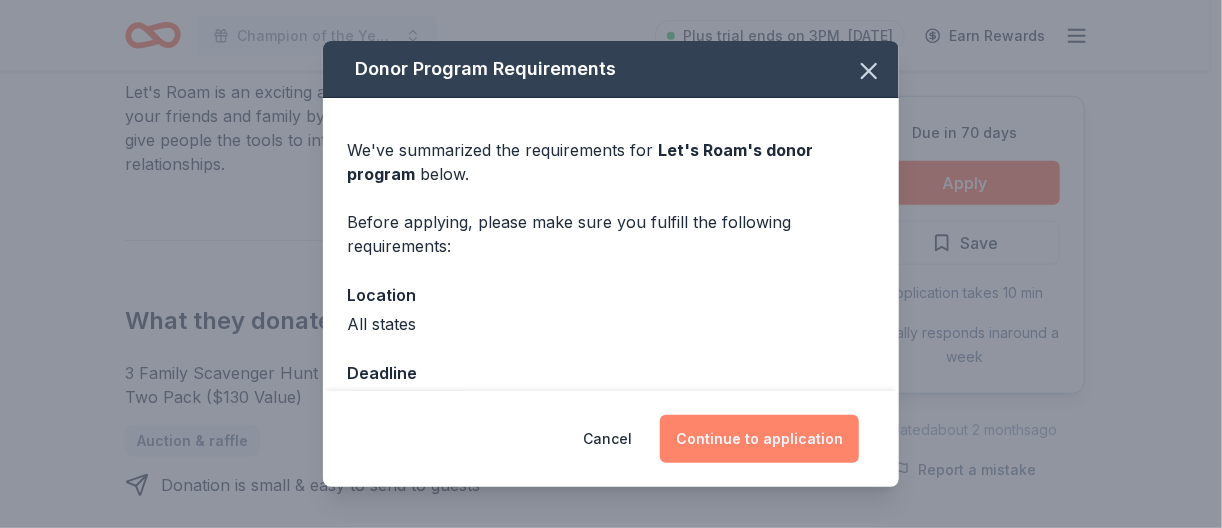 click on "Continue to application" at bounding box center [759, 439] 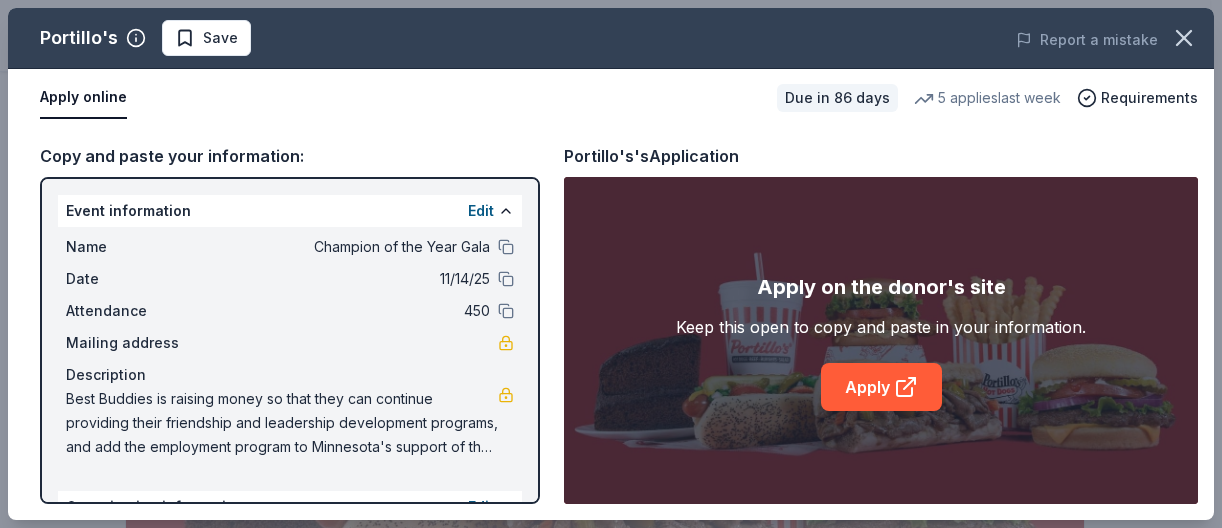 scroll, scrollTop: 0, scrollLeft: 0, axis: both 